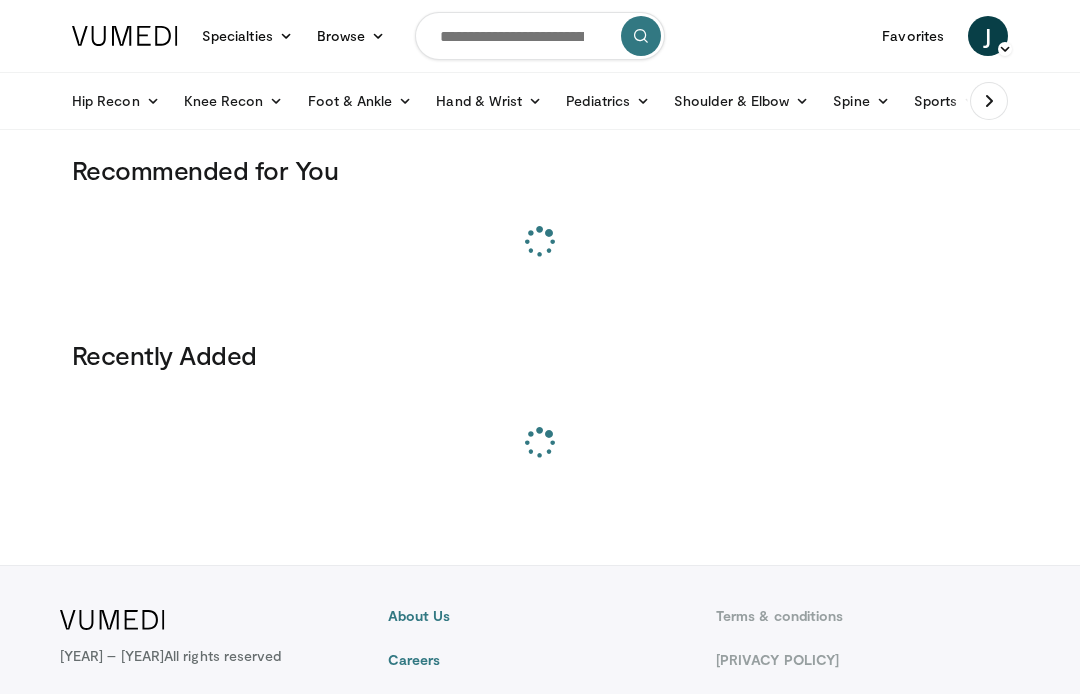 scroll, scrollTop: 0, scrollLeft: 0, axis: both 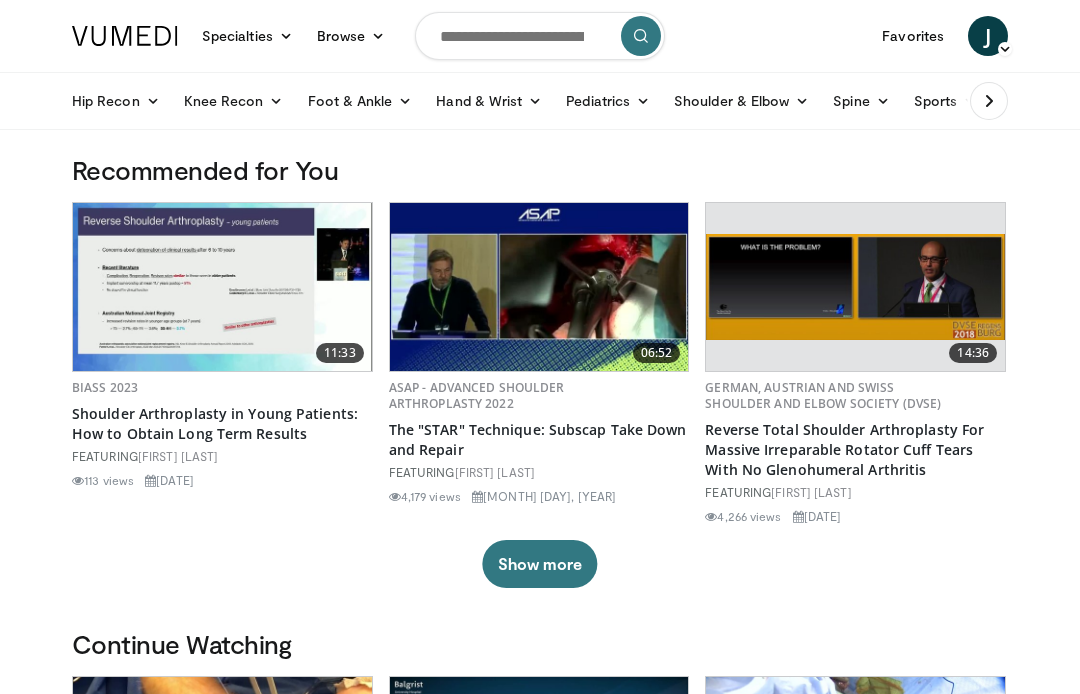 click at bounding box center (540, 36) 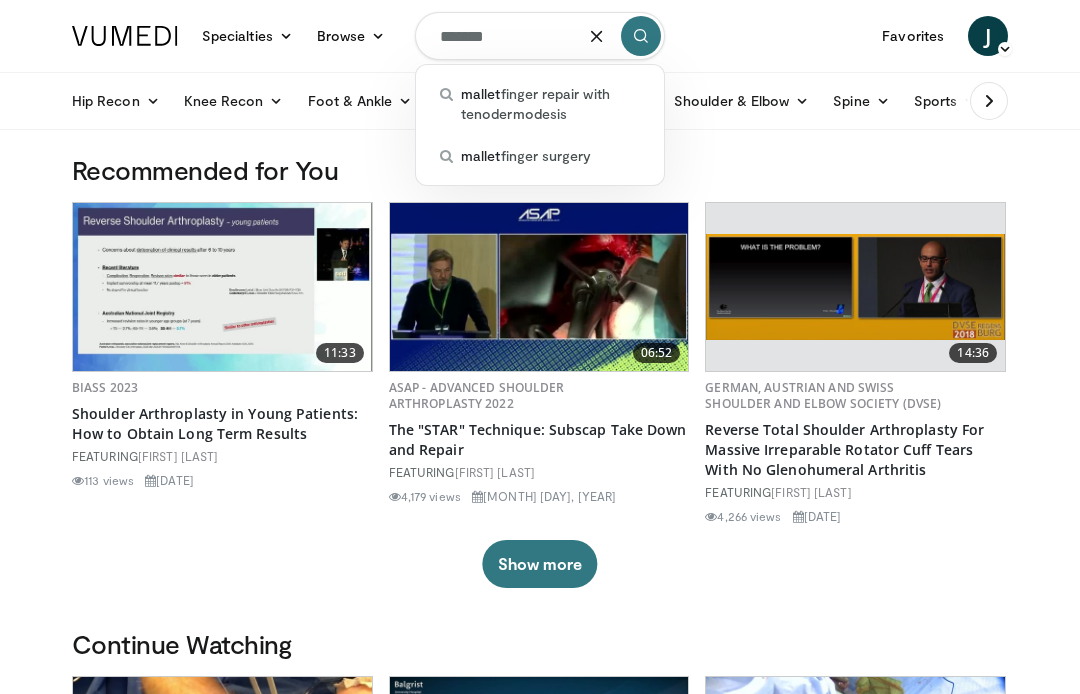 type on "********" 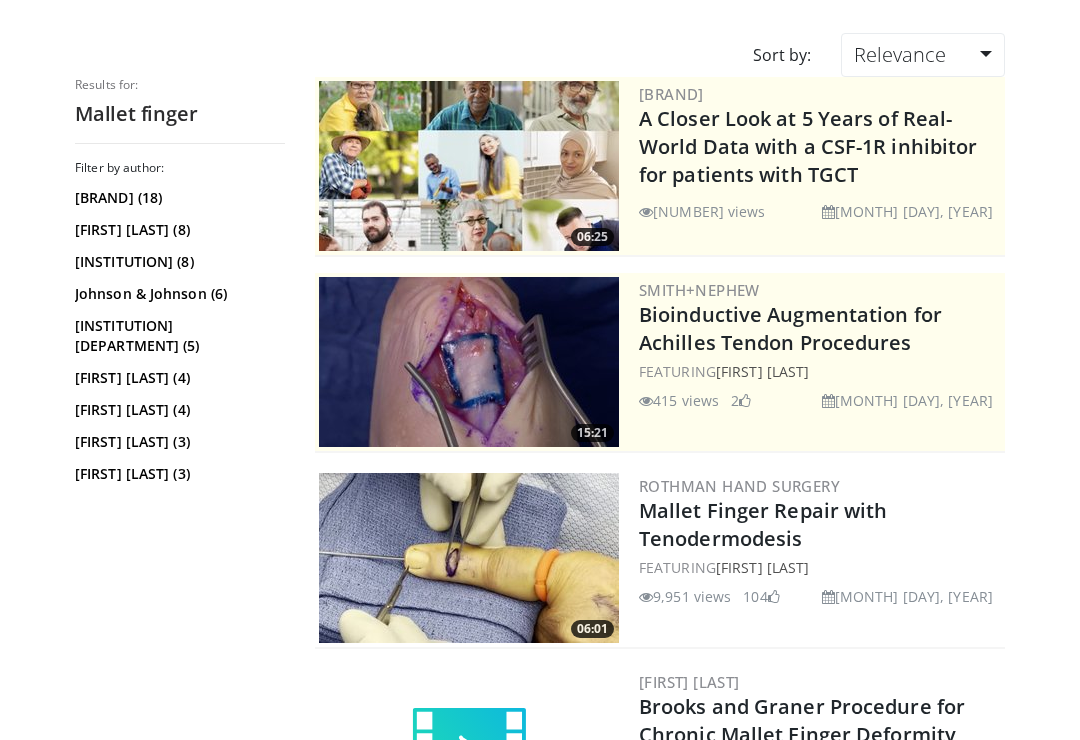 scroll, scrollTop: 152, scrollLeft: 0, axis: vertical 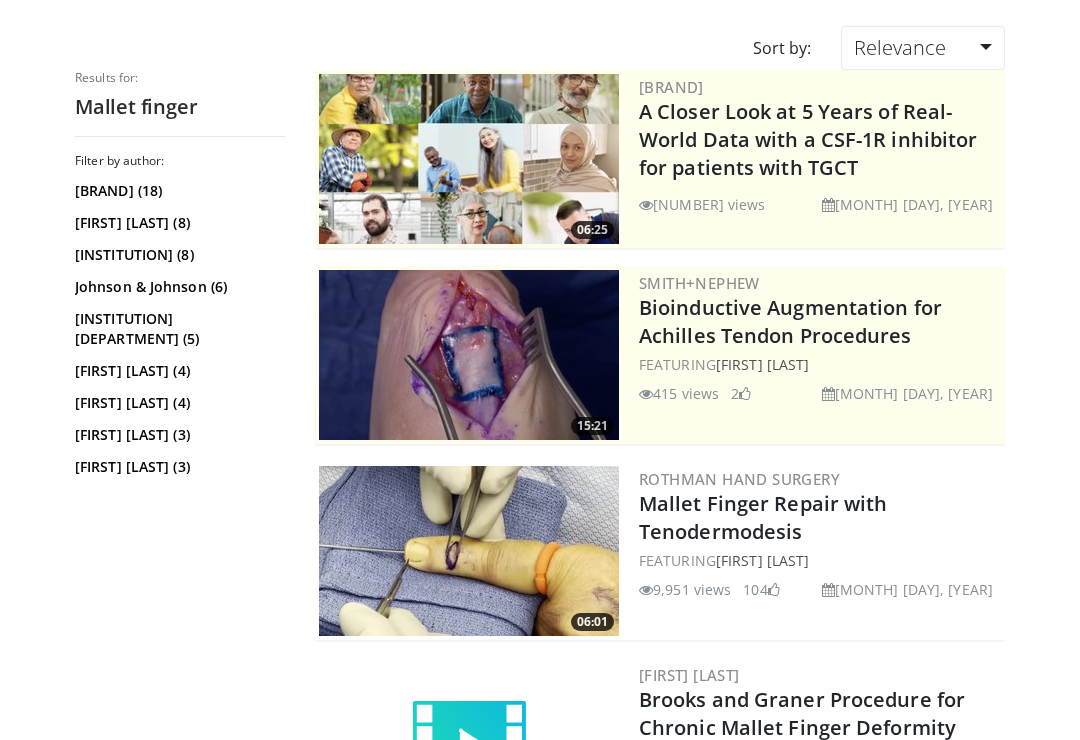 click at bounding box center [469, 551] 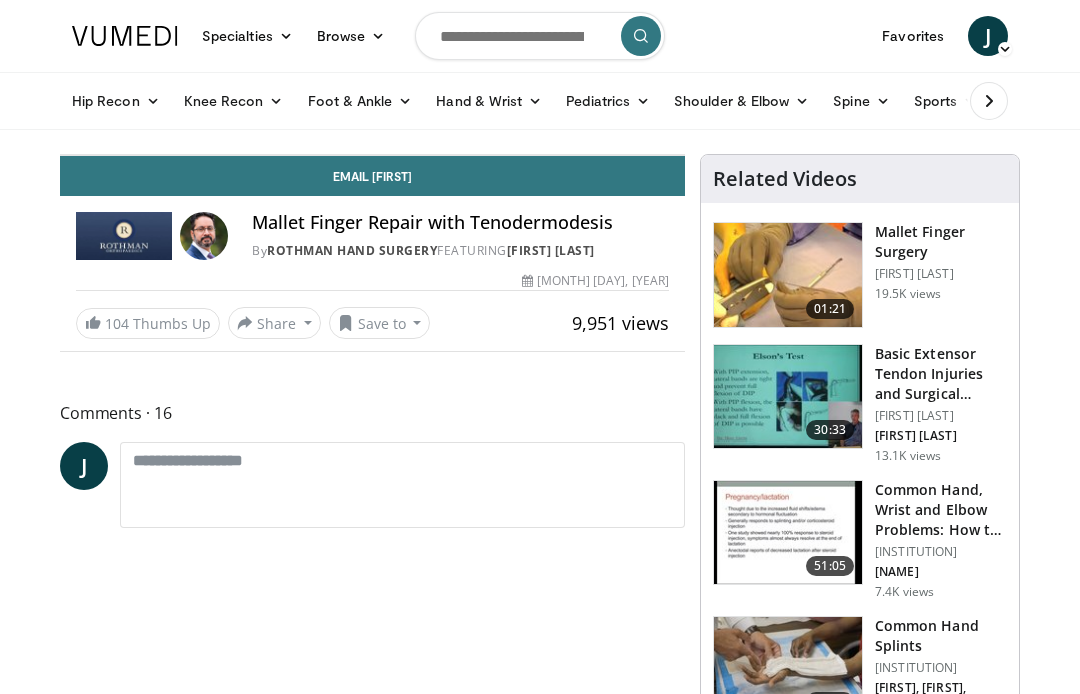 scroll, scrollTop: 0, scrollLeft: 0, axis: both 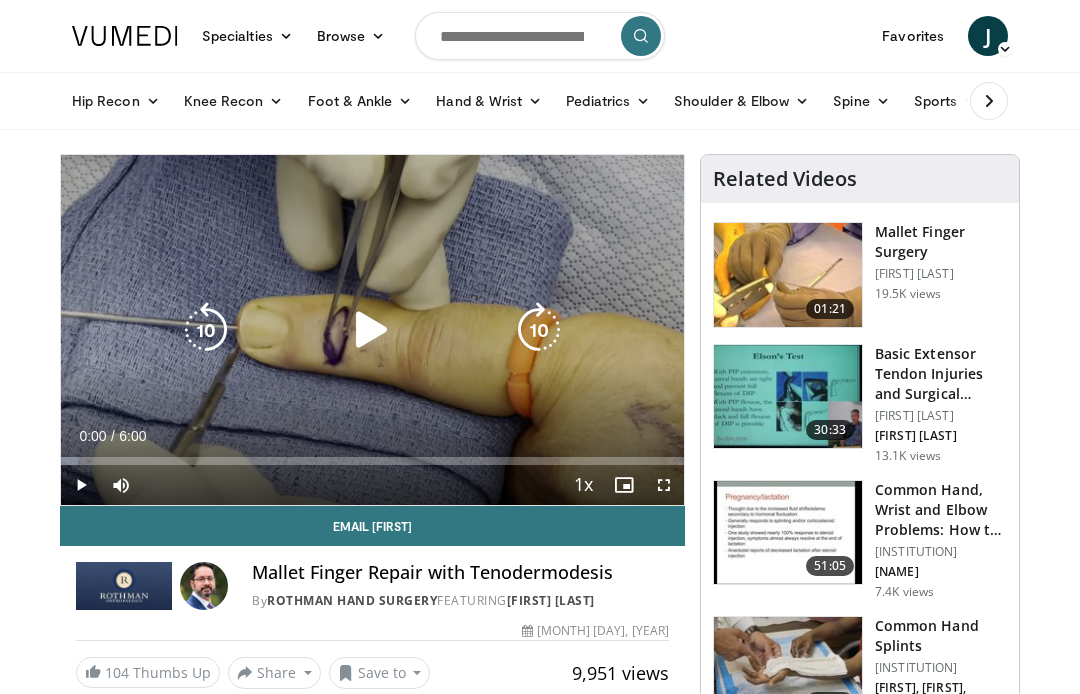 click at bounding box center [372, 330] 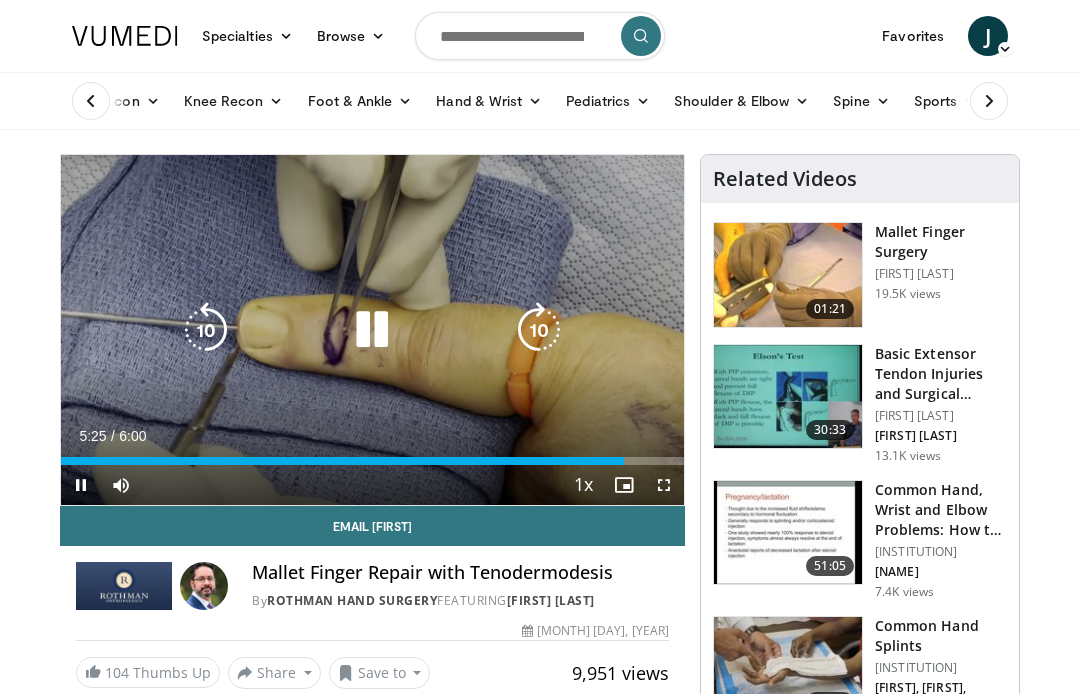 click at bounding box center [206, 330] 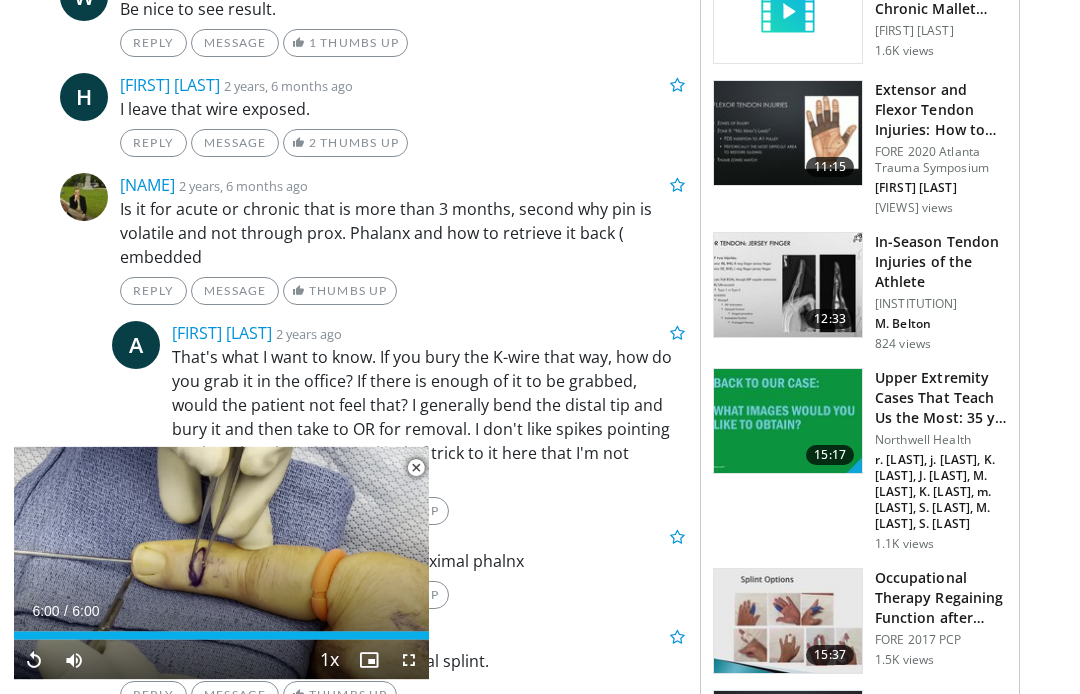 scroll, scrollTop: 1245, scrollLeft: 0, axis: vertical 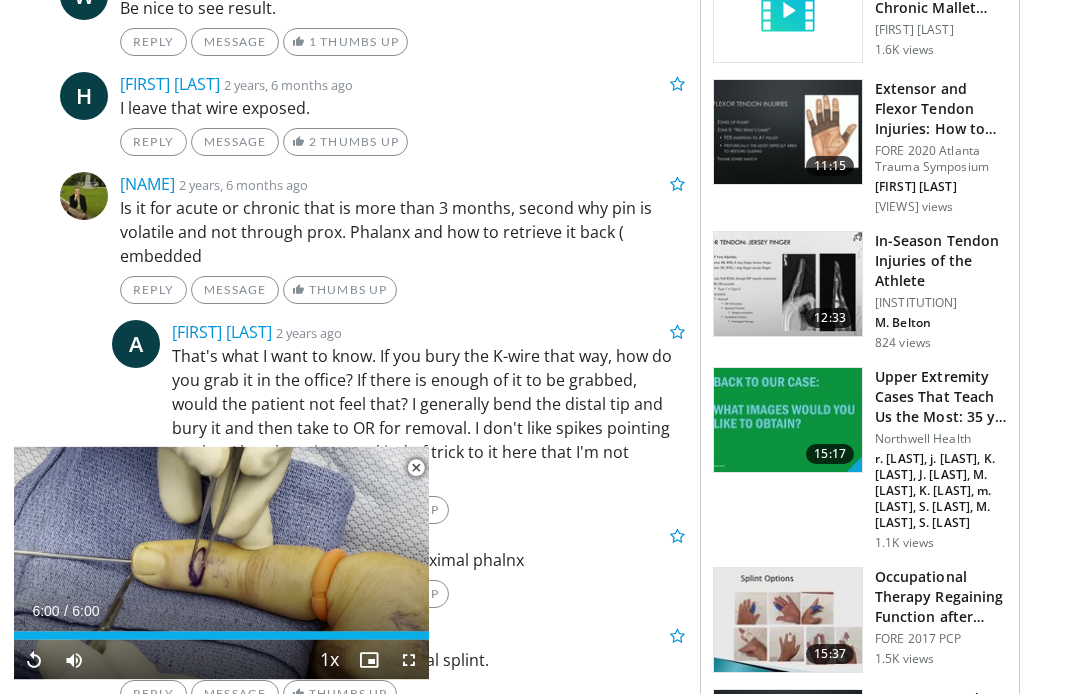 click at bounding box center (788, 421) 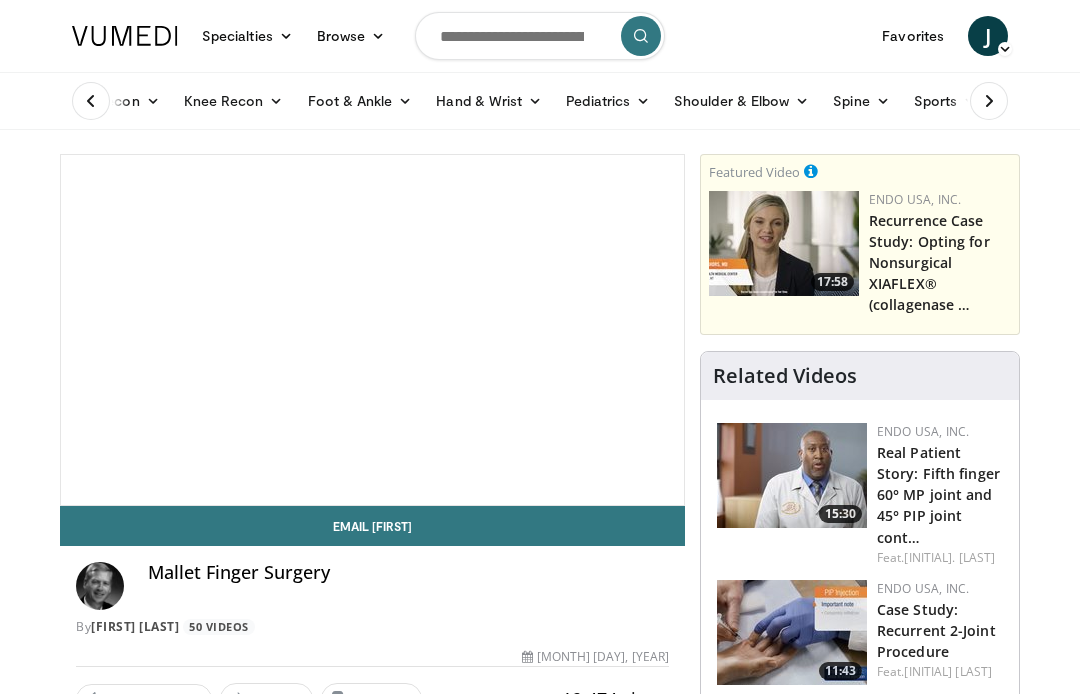 scroll, scrollTop: 0, scrollLeft: 0, axis: both 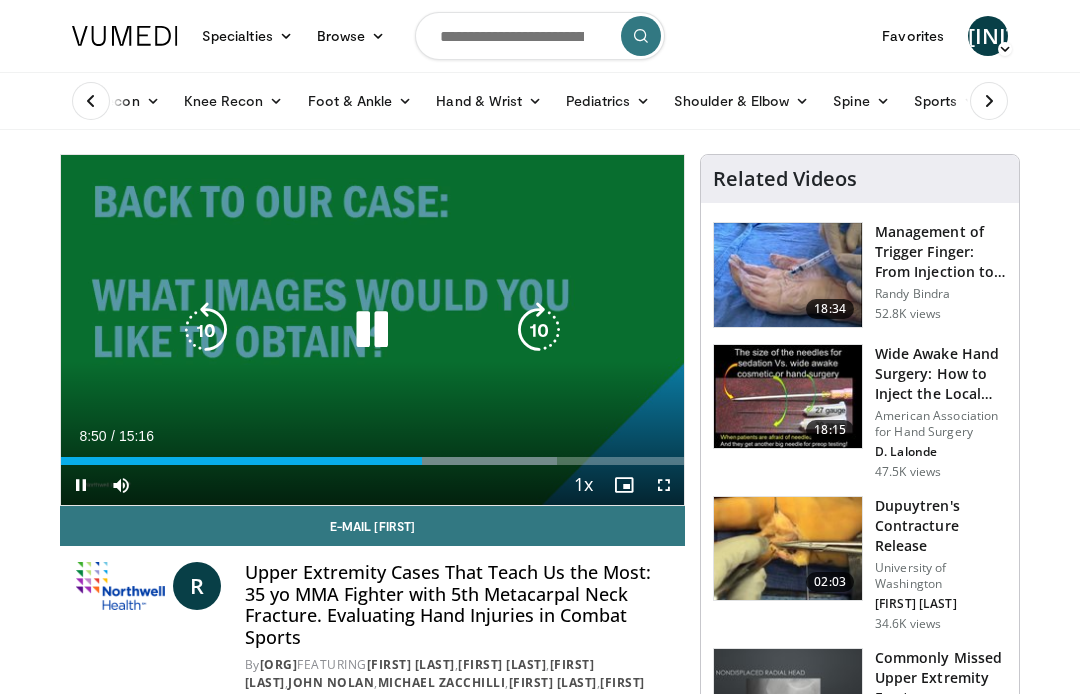 click on "10 seconds
Tap to unmute" at bounding box center [372, 330] 